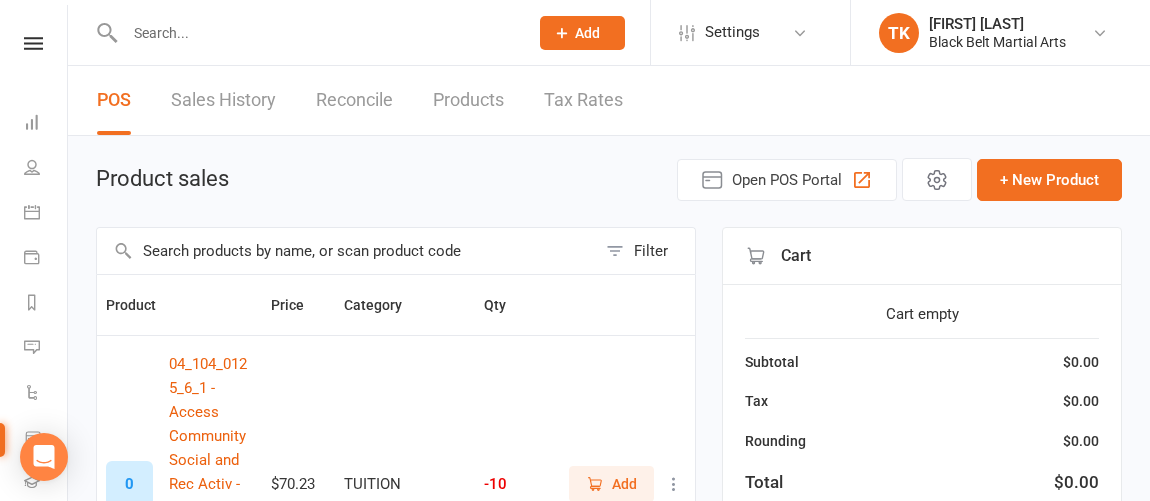 scroll, scrollTop: 0, scrollLeft: 0, axis: both 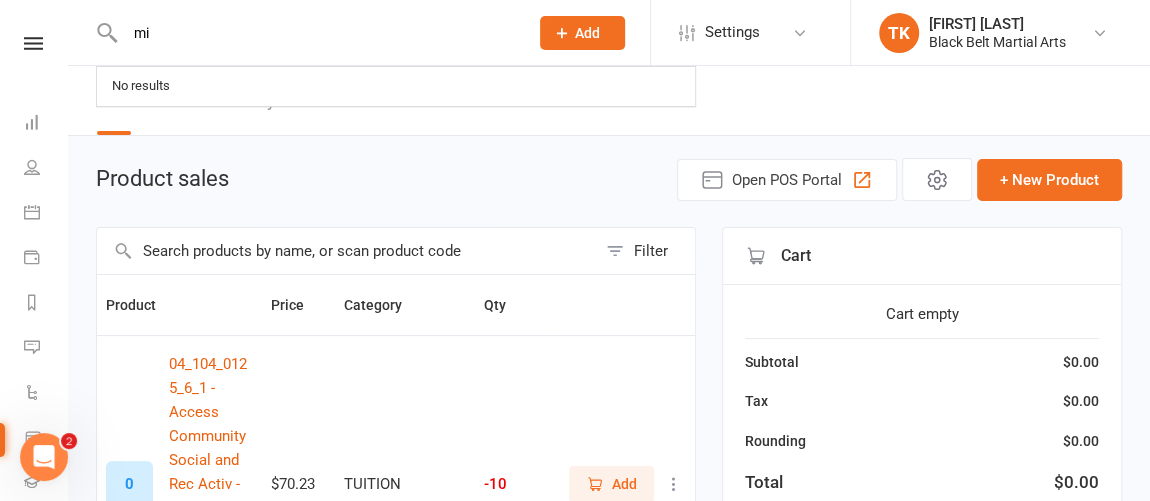 type on "mik" 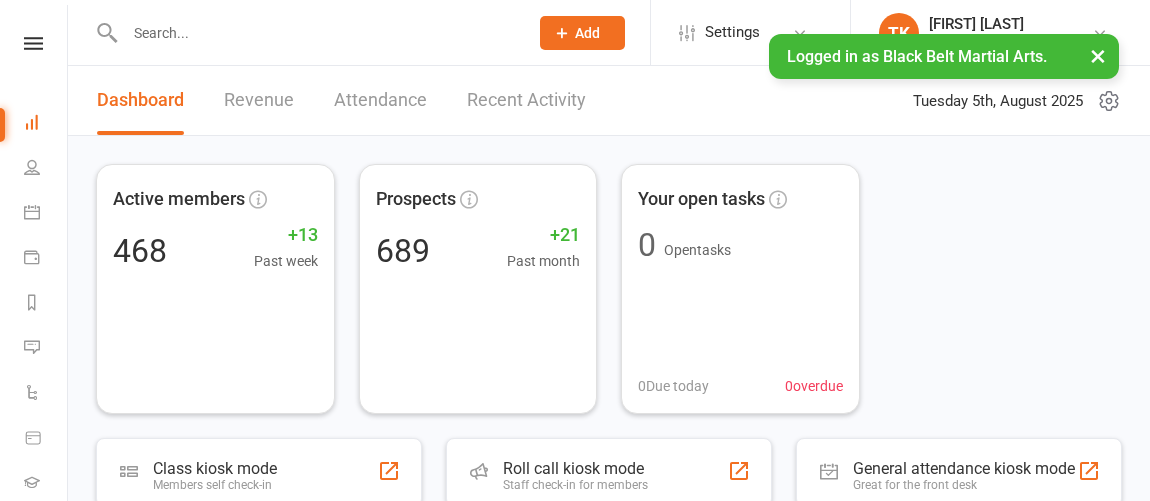 scroll, scrollTop: 0, scrollLeft: 0, axis: both 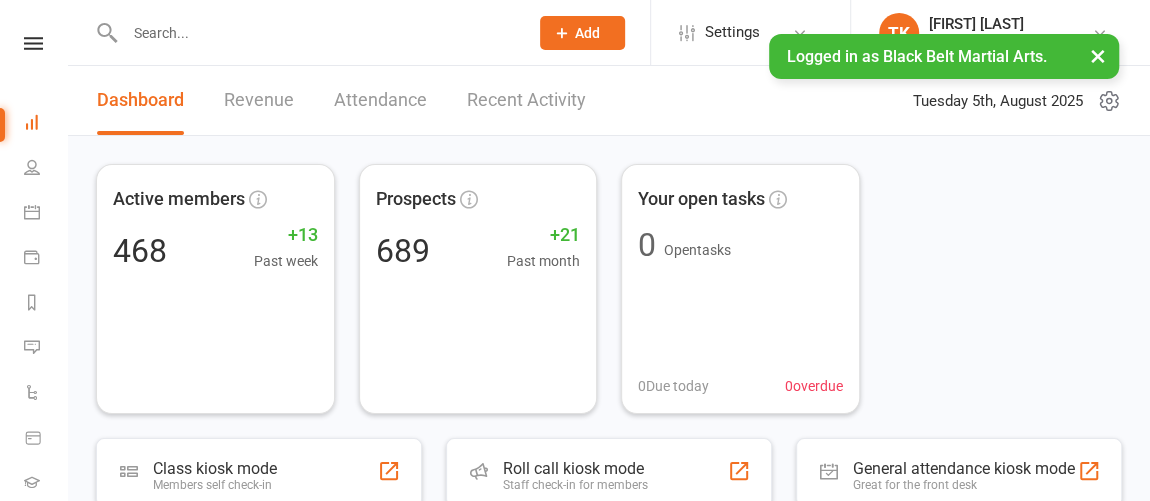 click at bounding box center (316, 33) 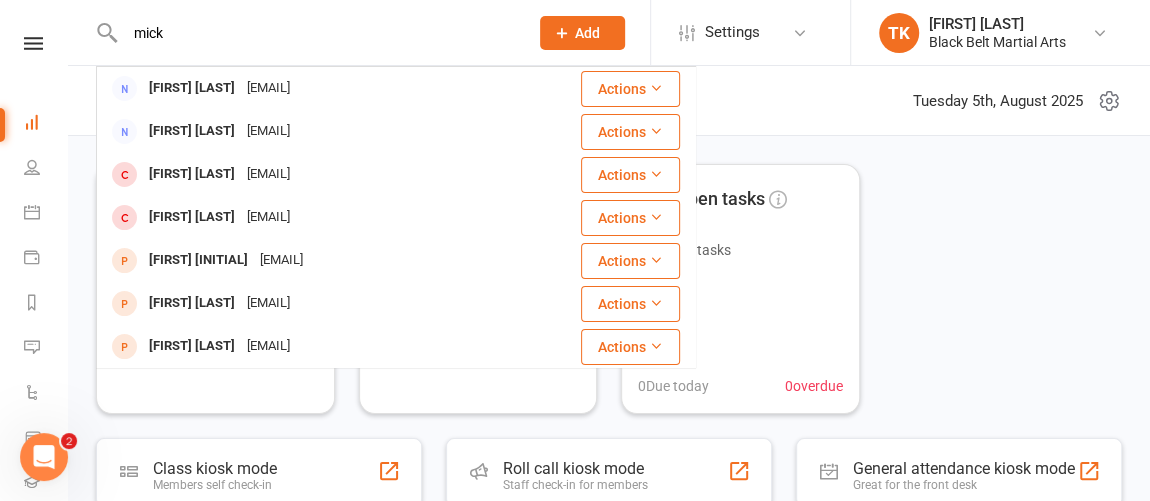 scroll, scrollTop: 0, scrollLeft: 0, axis: both 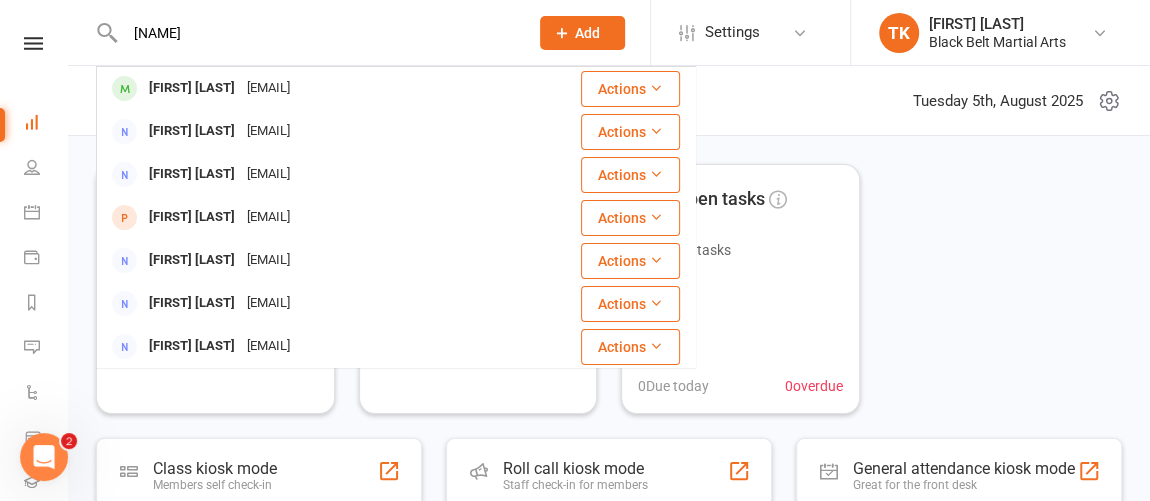 type on "[NAME]" 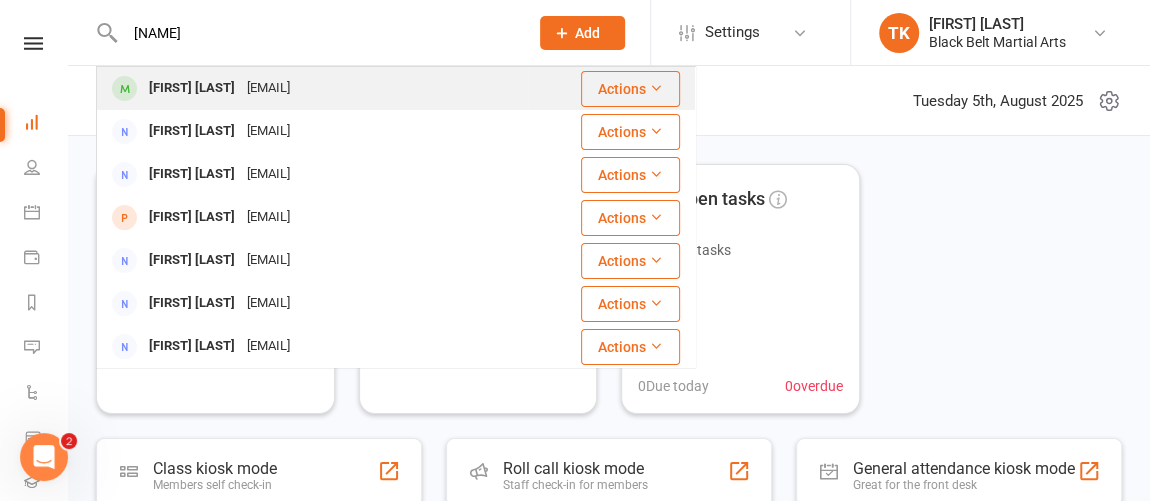click on "[FIRST] [LAST] [EMAIL]" at bounding box center (312, 88) 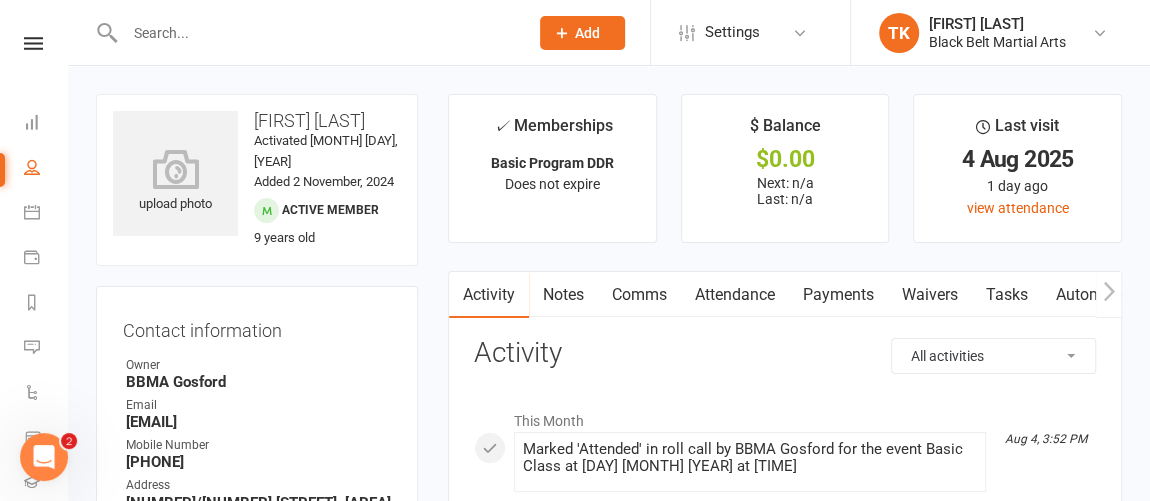 click at bounding box center (316, 33) 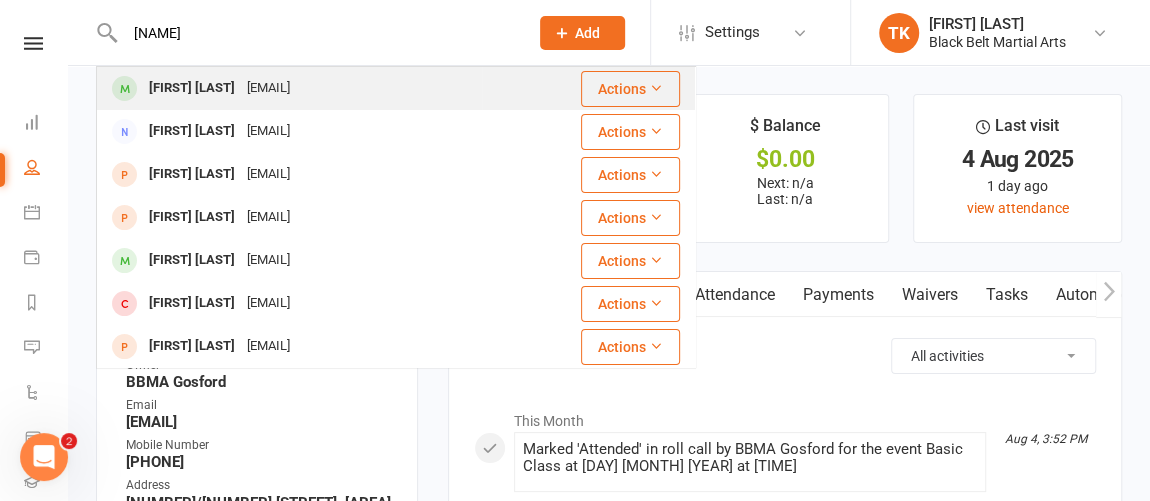 type on "[NAME]" 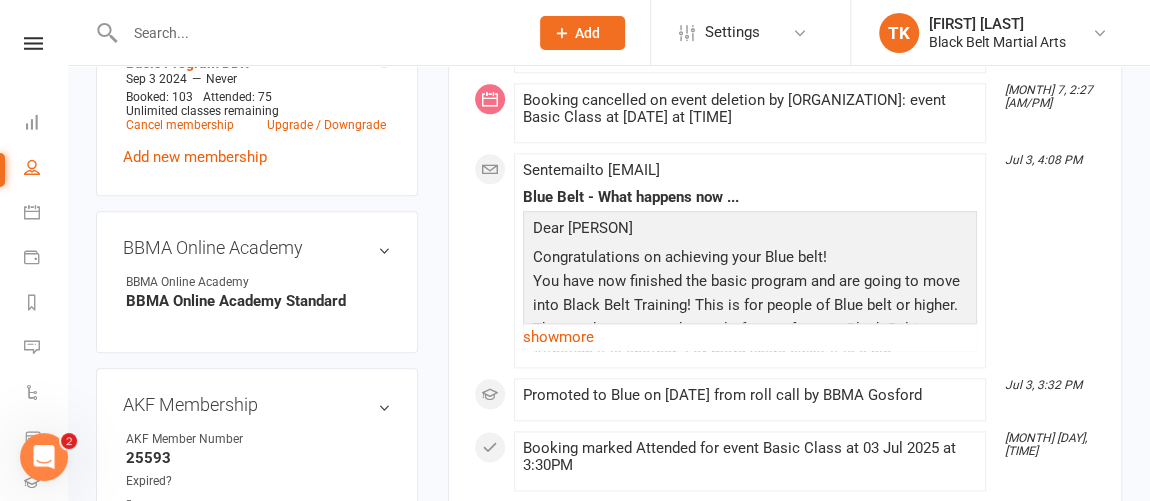 scroll, scrollTop: 1148, scrollLeft: 0, axis: vertical 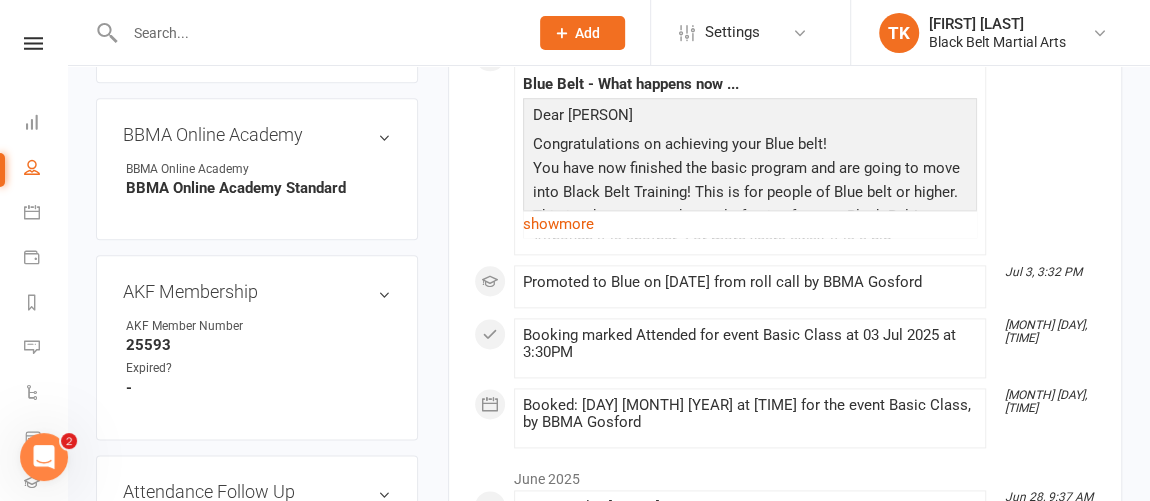 click on "upload photo [PERSON] [PERSON] Activated [DATE] Added [DATE] Active member [AGE] years old Contact information Owner BBMA Gosford Email [EMAIL] Mobile Number [PHONE] Address [NUMBER] [STREET], [CITY] [STATE] [POSTCODE] Date of Birth [MONTH] [DAY], [YEAR] Grand Master? - Location Email 2 - Staff - Update Contact Details Flag Archive Manage Comms Settings Wallet Credit card [PERSON] [PERSON] [CREDIT CARD] [EXPIRY] Account shared with following contacts [PERSON] Add / Edit Payment Method Membership Basic Program DDR [DATE] — Never Booked: 103 Attended: 75 Unlimited classes remaining Cancel membership Upgrade / Downgrade Add new membership BBMA Online Academy edit BBMA Online Academy BBMA Online Academy Standard AKF Membership edit AKF Member Number 25593 Expired? - Attendance Follow Up edit STATUS - Family Members Suspensions Email / SMS Subscriptions edit Styles & Ranks Emergency Contact Details edit Enquiry Information edit" at bounding box center [257, 158] 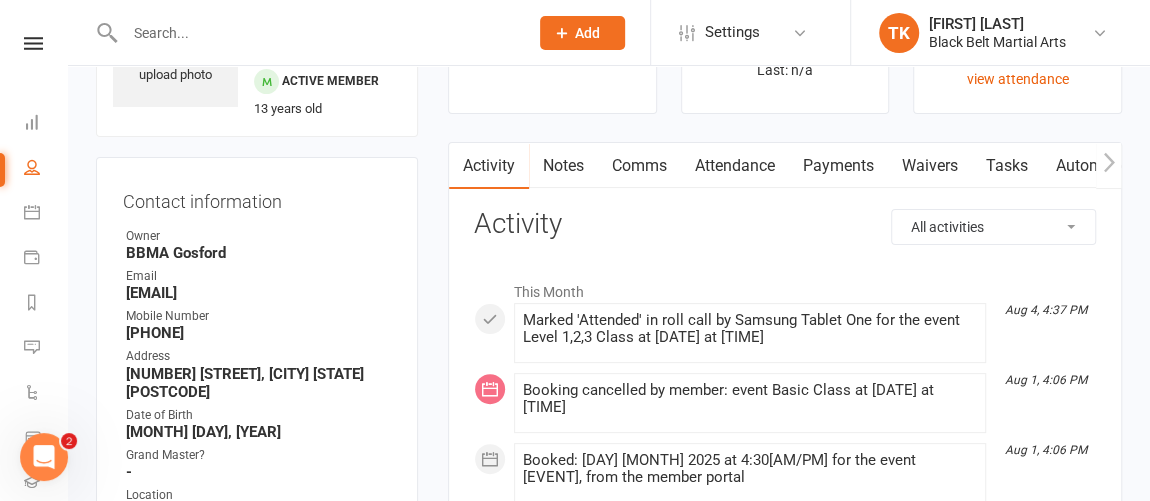 scroll, scrollTop: 104, scrollLeft: 0, axis: vertical 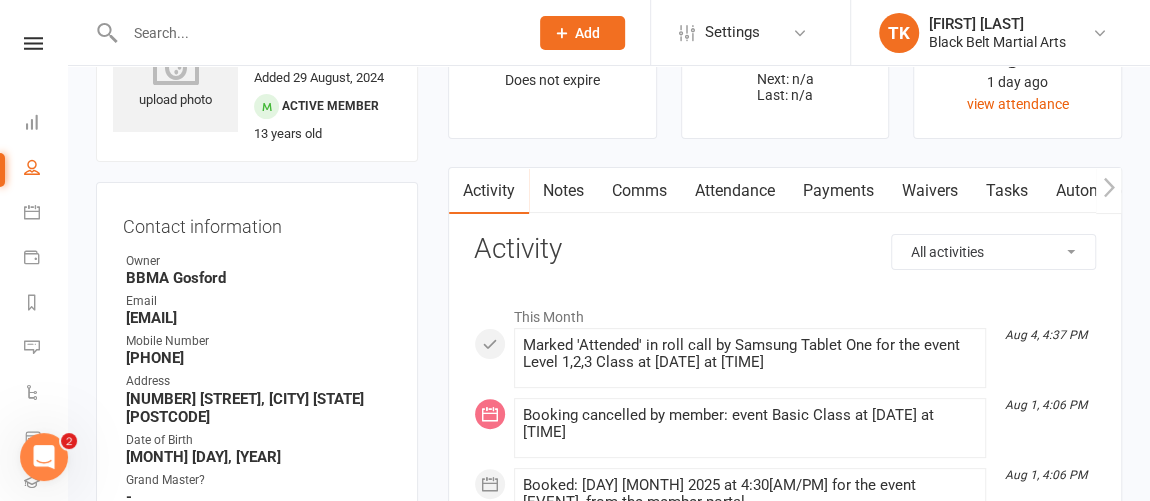 click at bounding box center (316, 33) 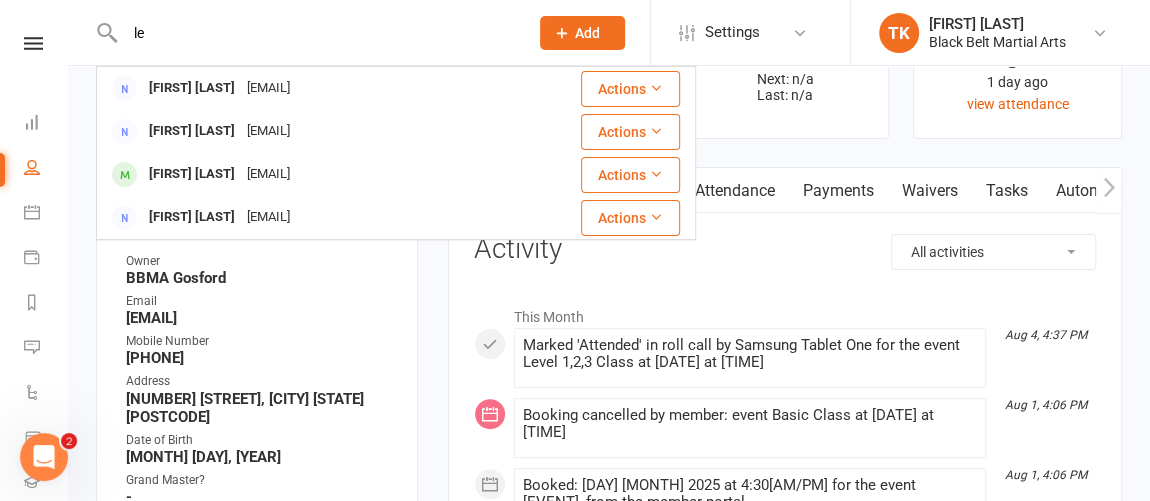 type on "l" 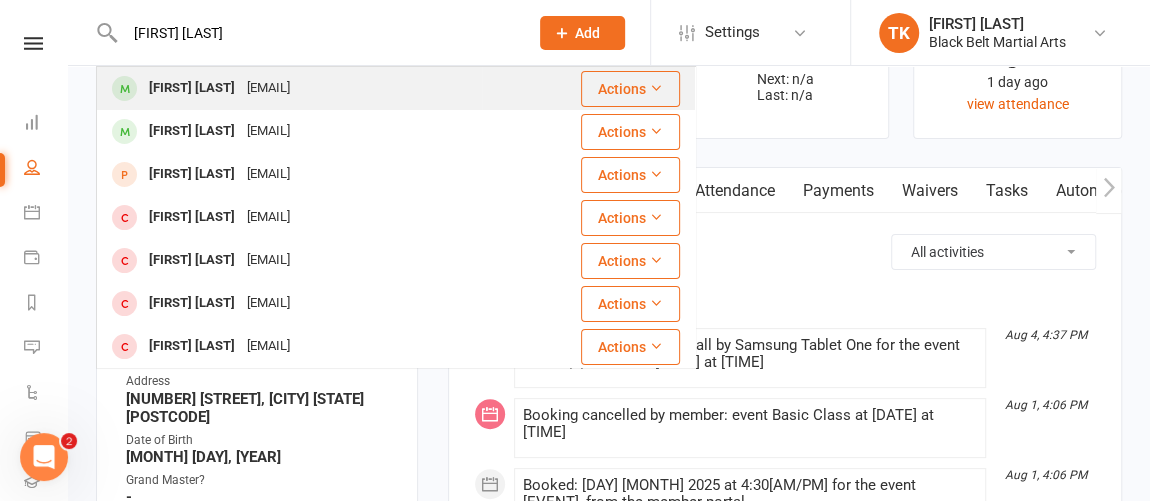 type on "[FIRST] [LAST]" 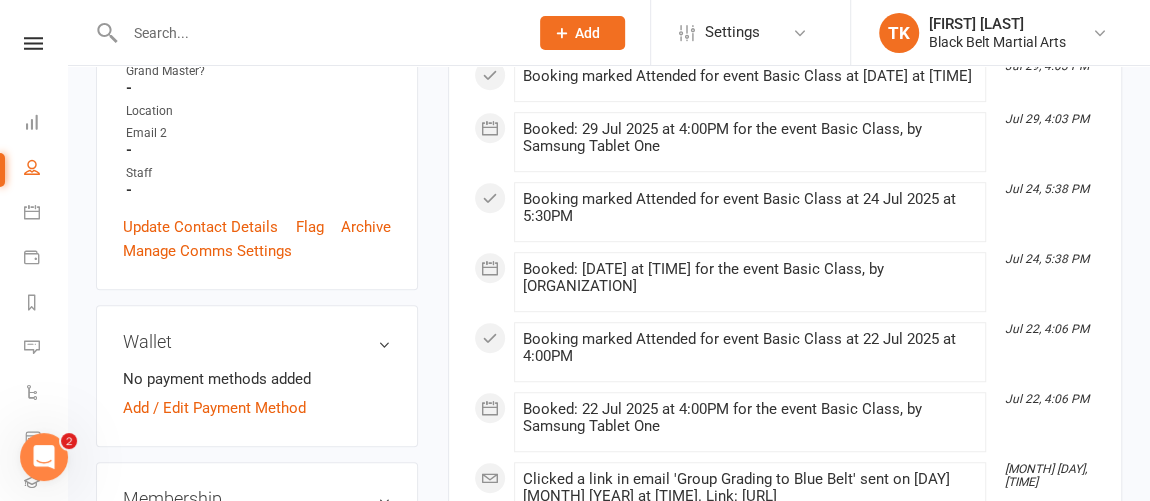 scroll, scrollTop: 115, scrollLeft: 0, axis: vertical 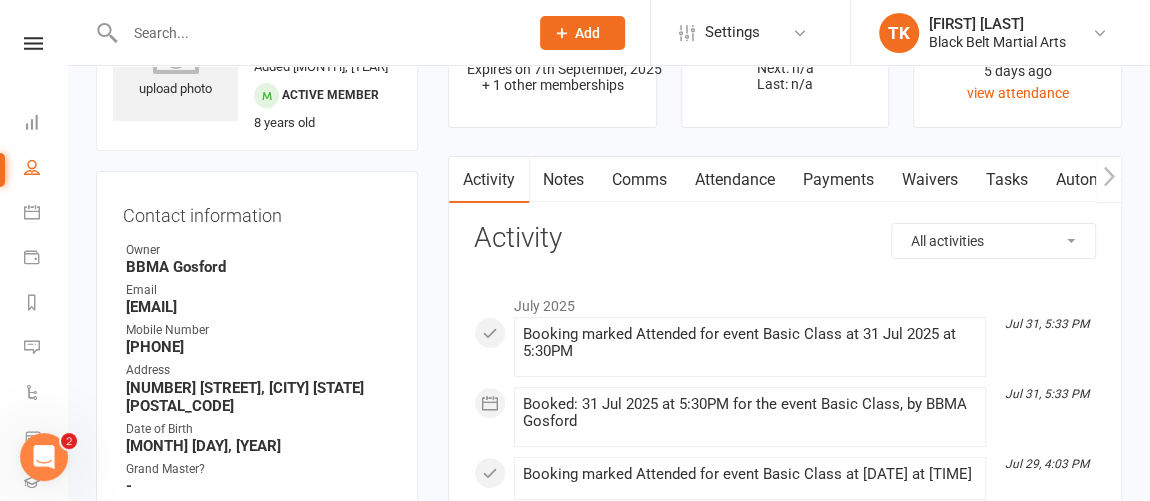 click on "Notes" at bounding box center (563, 180) 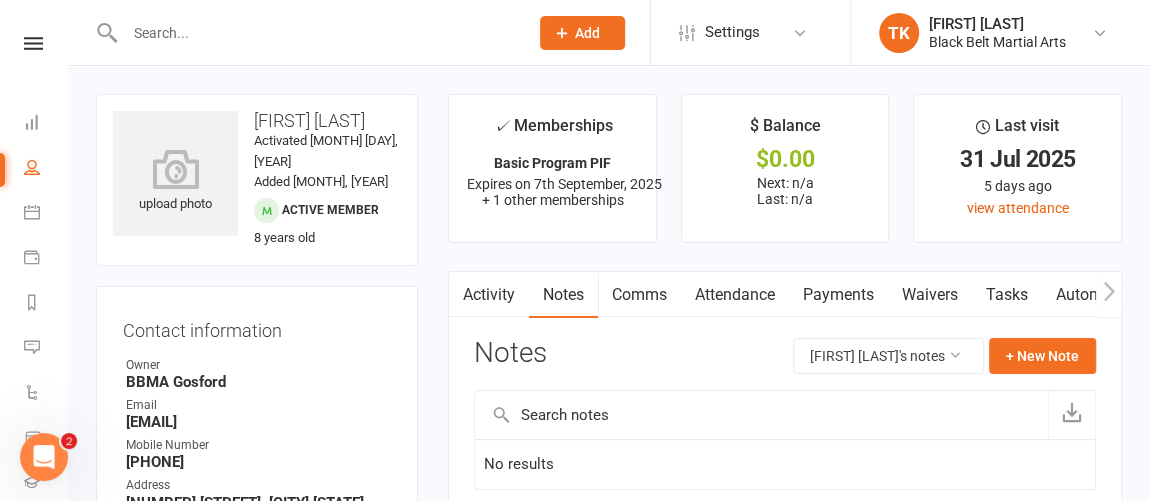 scroll, scrollTop: 107, scrollLeft: 0, axis: vertical 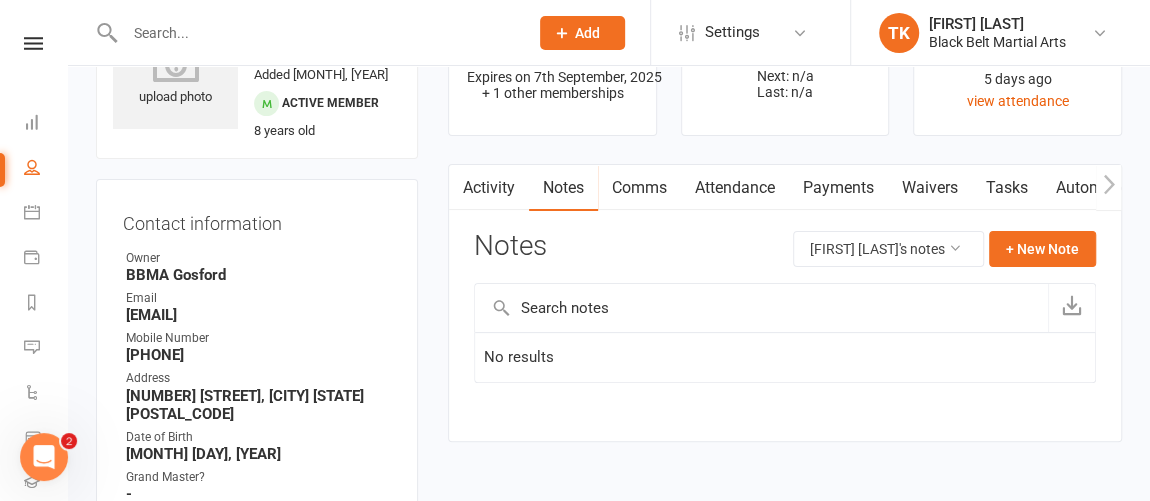 click on "Activity" at bounding box center (489, 188) 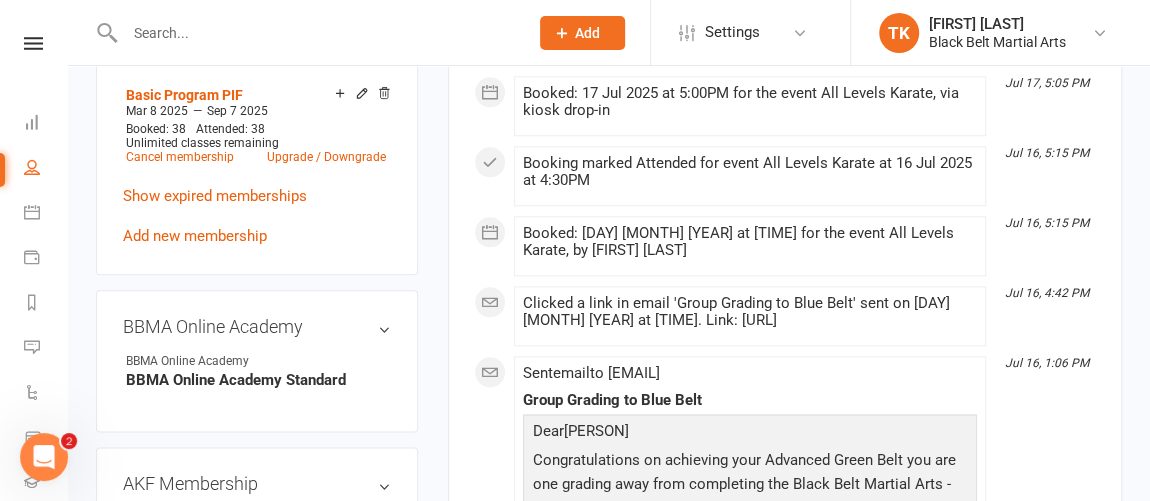 scroll, scrollTop: 1037, scrollLeft: 0, axis: vertical 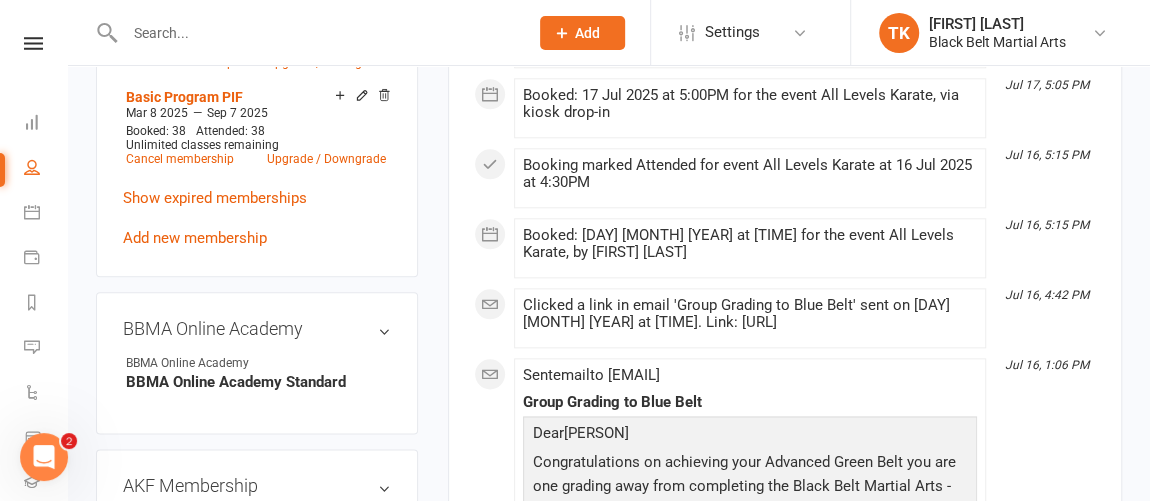 click at bounding box center (316, 33) 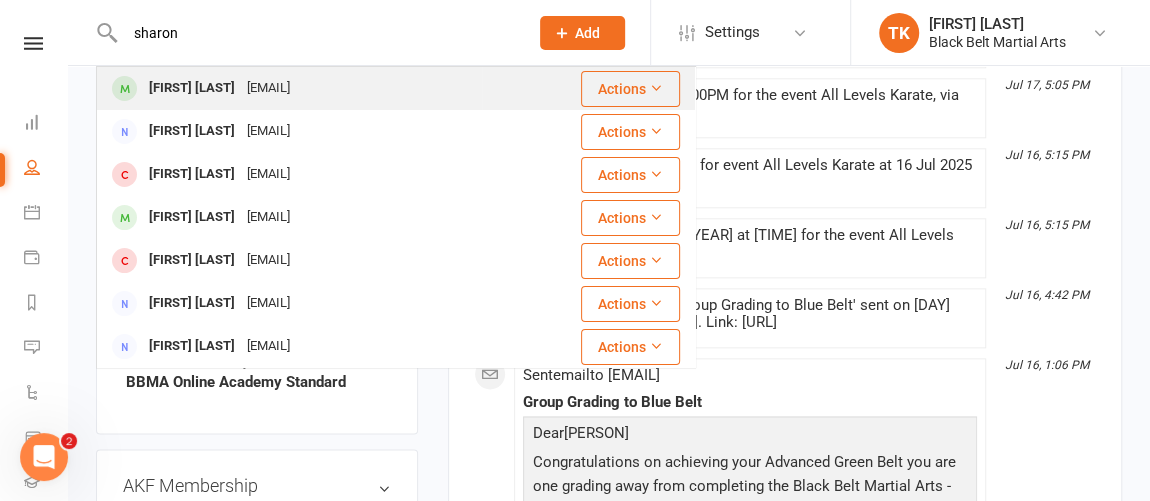 type on "sharon" 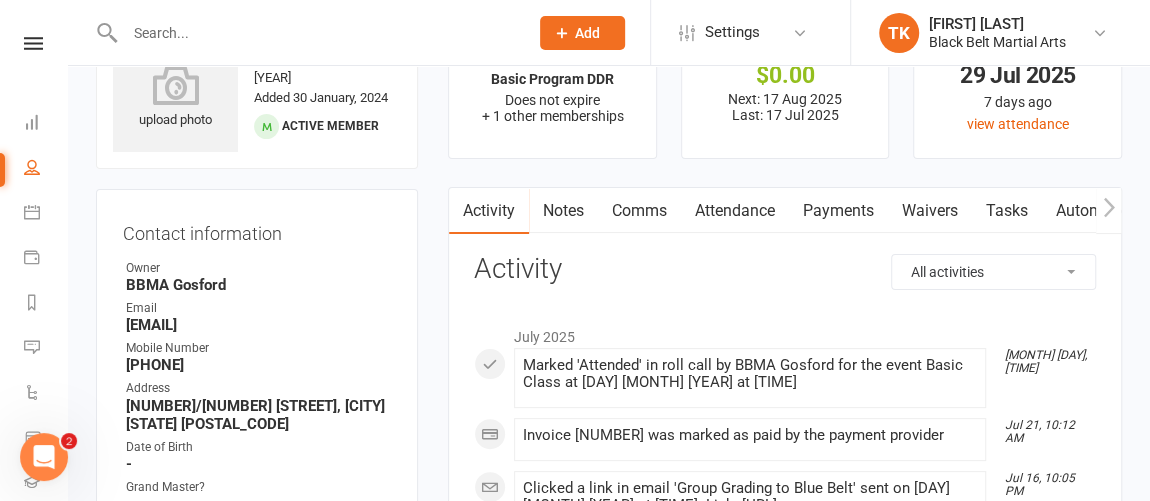 scroll, scrollTop: 0, scrollLeft: 0, axis: both 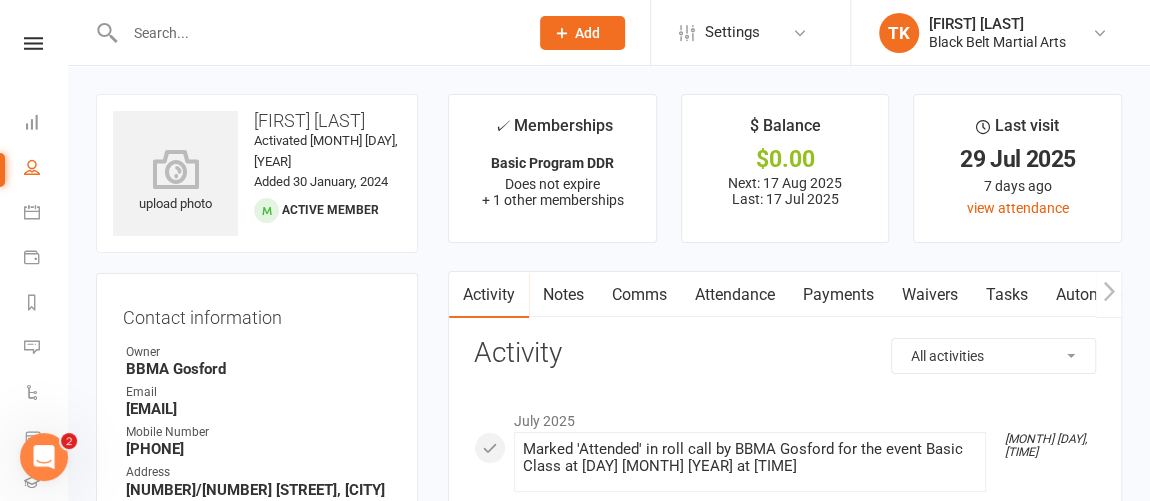 click at bounding box center [316, 33] 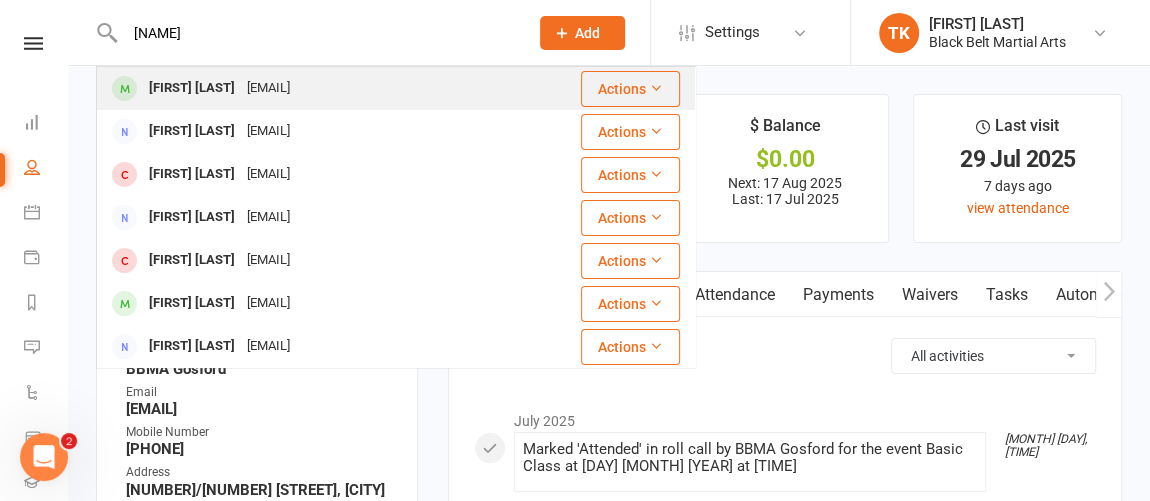 type on "[NAME]" 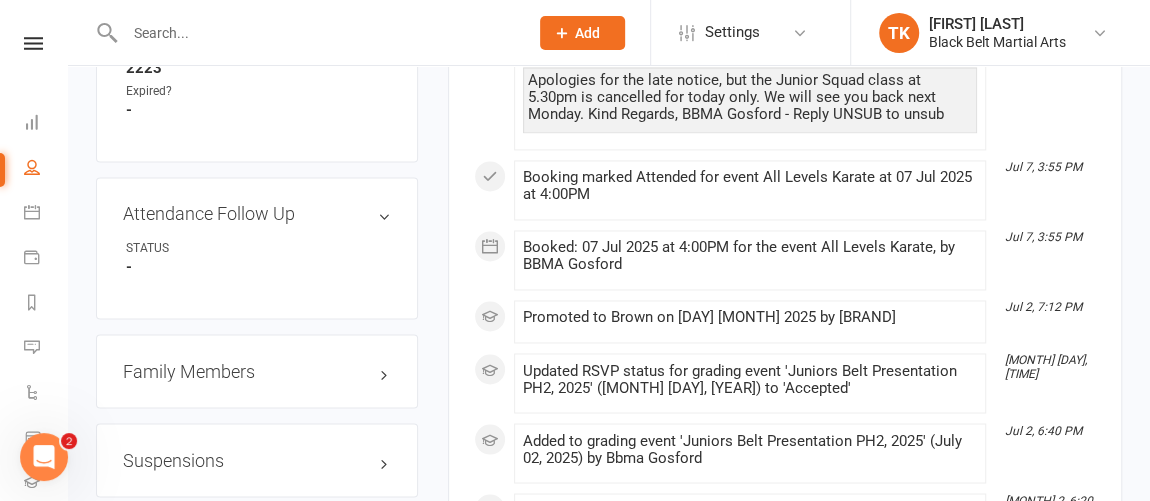 scroll, scrollTop: 1525, scrollLeft: 0, axis: vertical 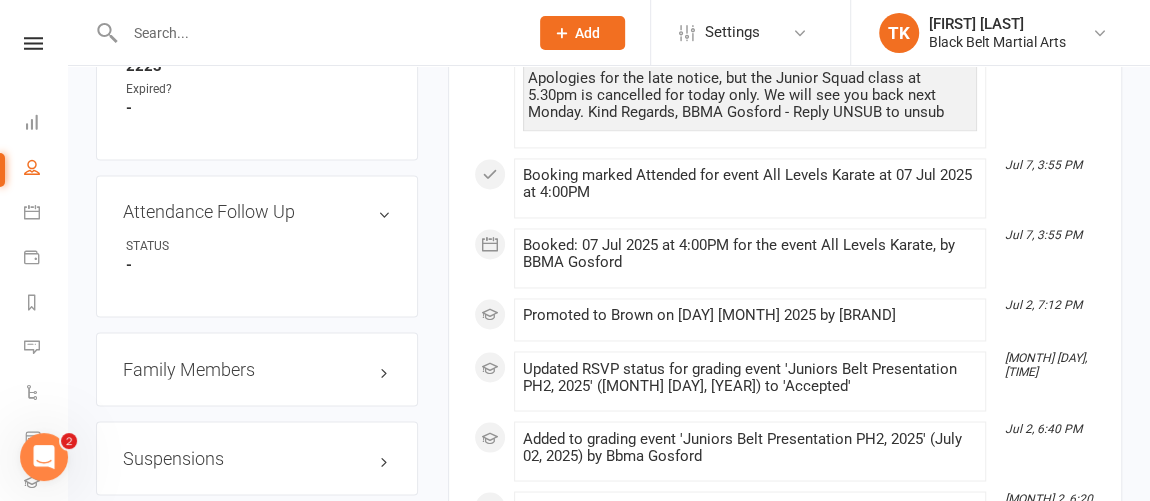 click at bounding box center [316, 33] 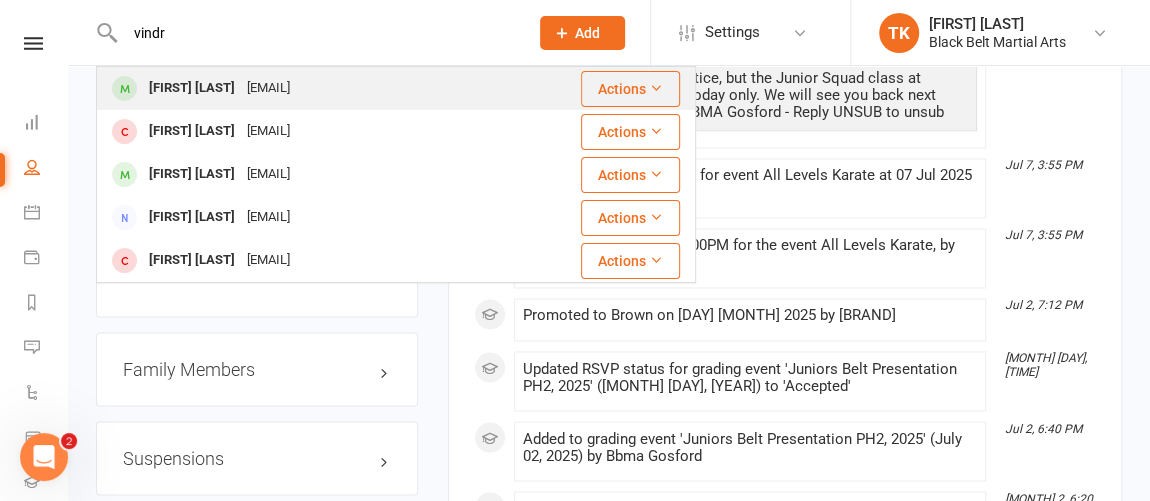 type on "vindr" 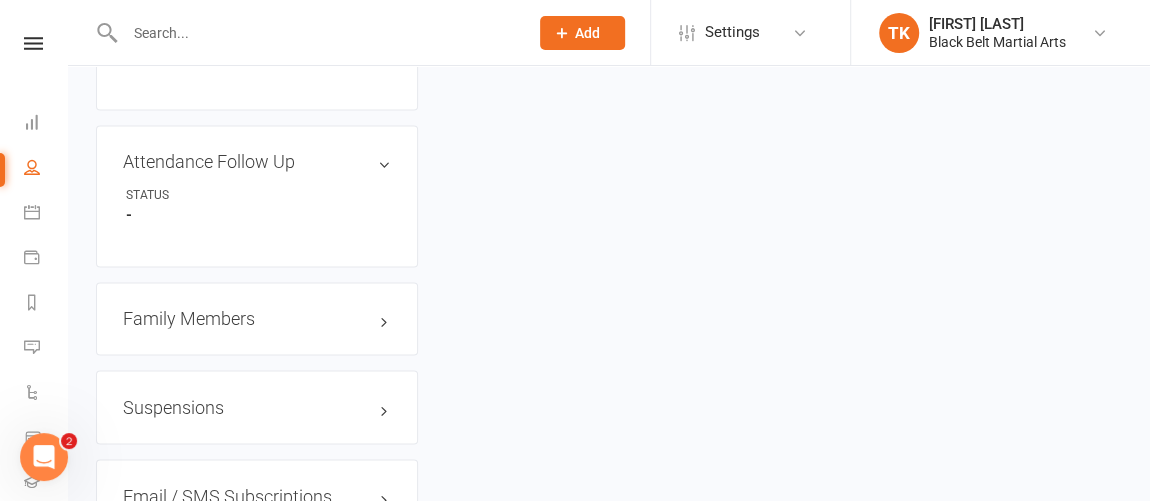scroll, scrollTop: 0, scrollLeft: 0, axis: both 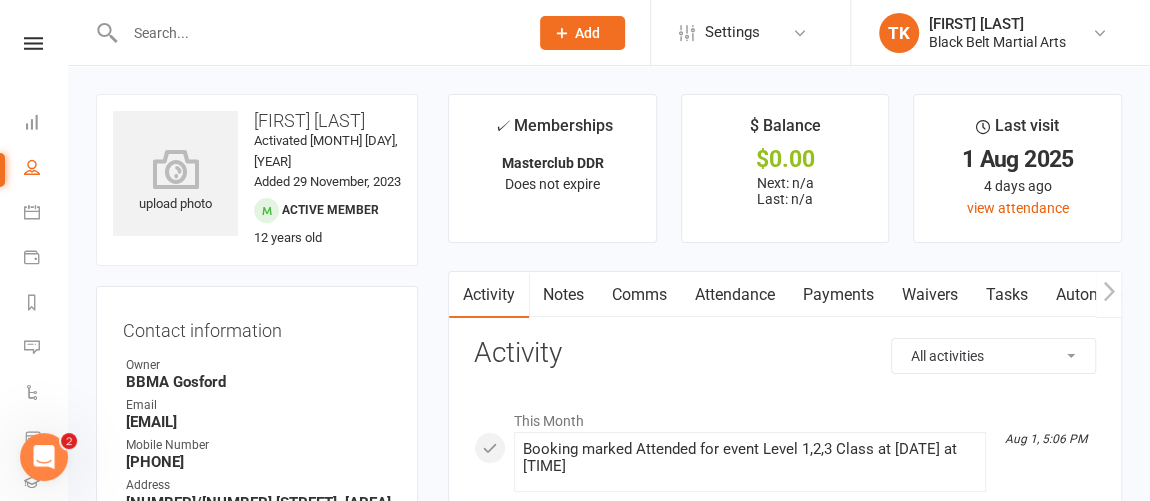 click at bounding box center (316, 33) 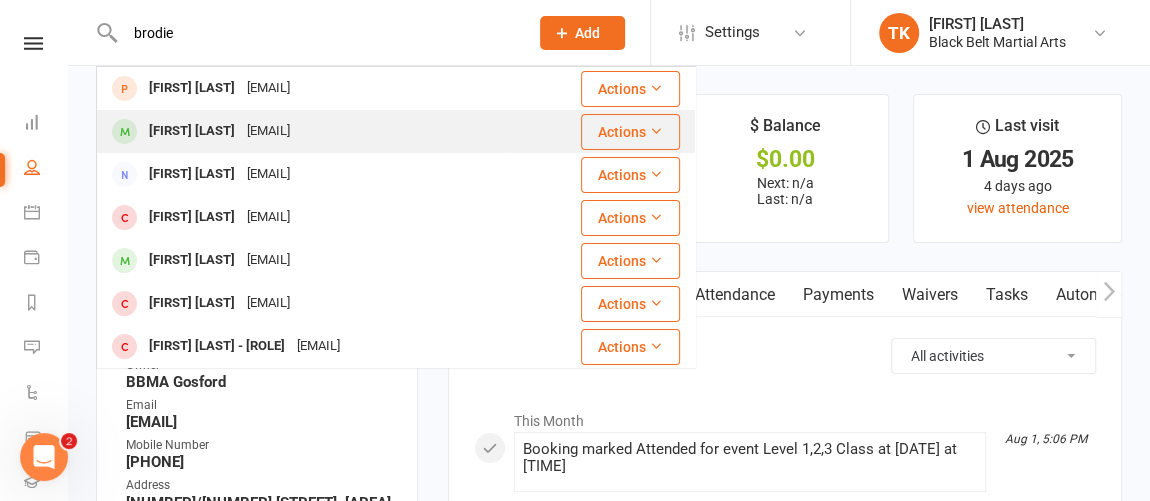 type on "brodie" 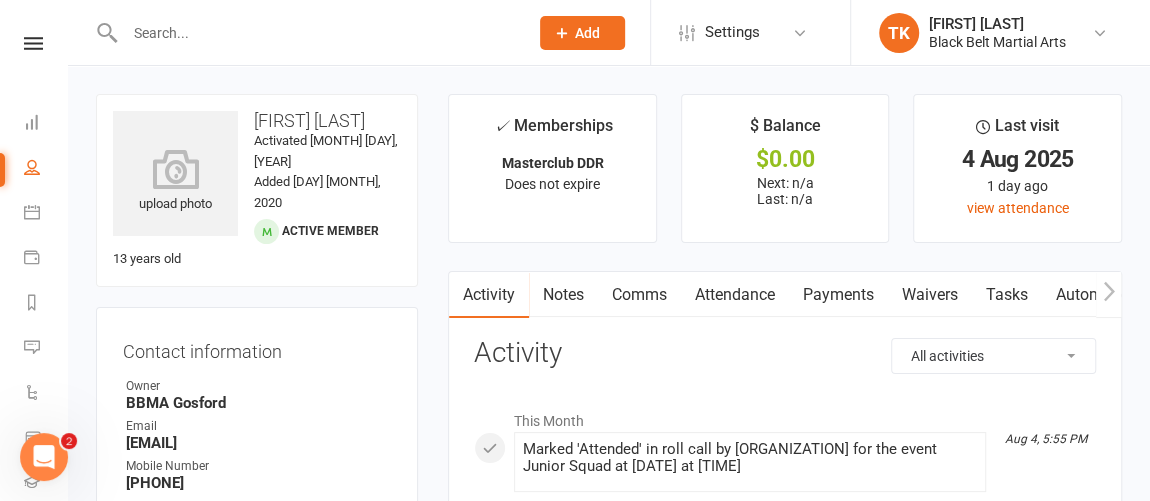 click at bounding box center [316, 33] 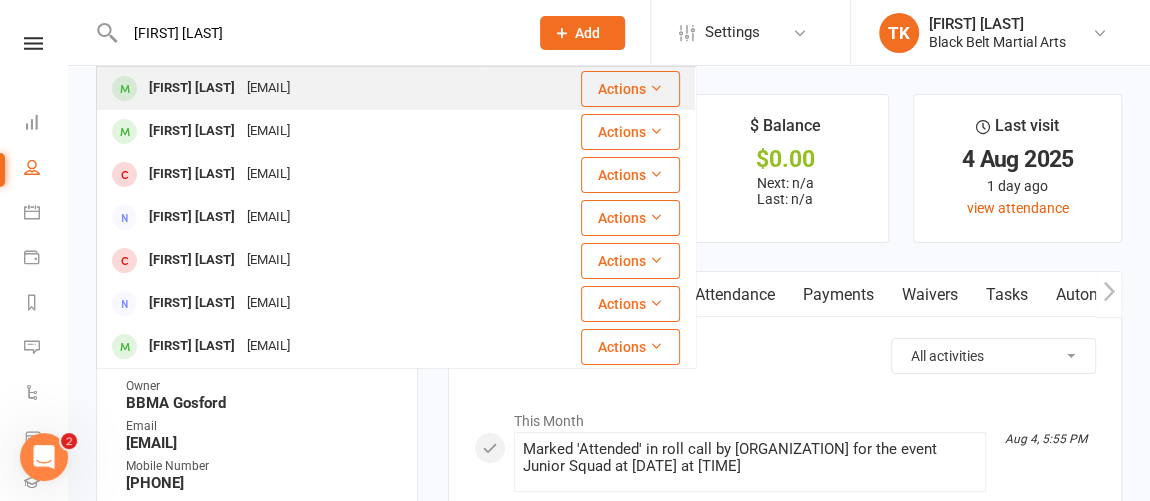 type on "[FIRST] [LAST]" 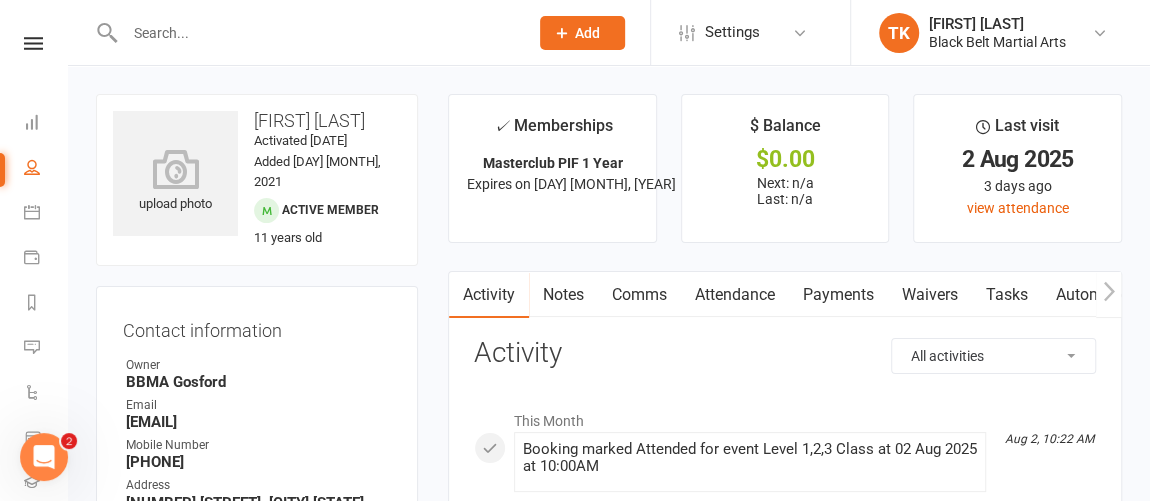 click at bounding box center (305, 32) 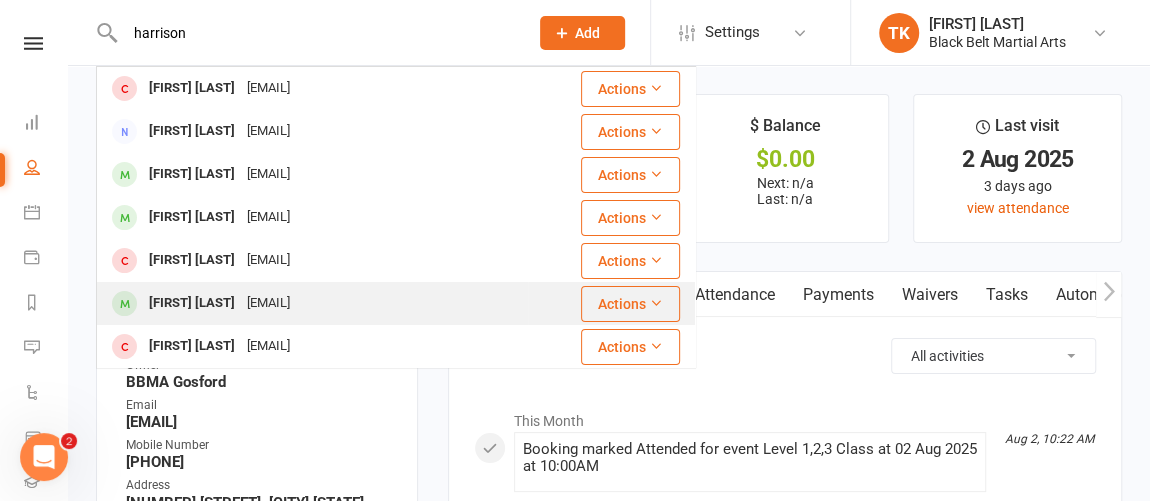 type on "harrison" 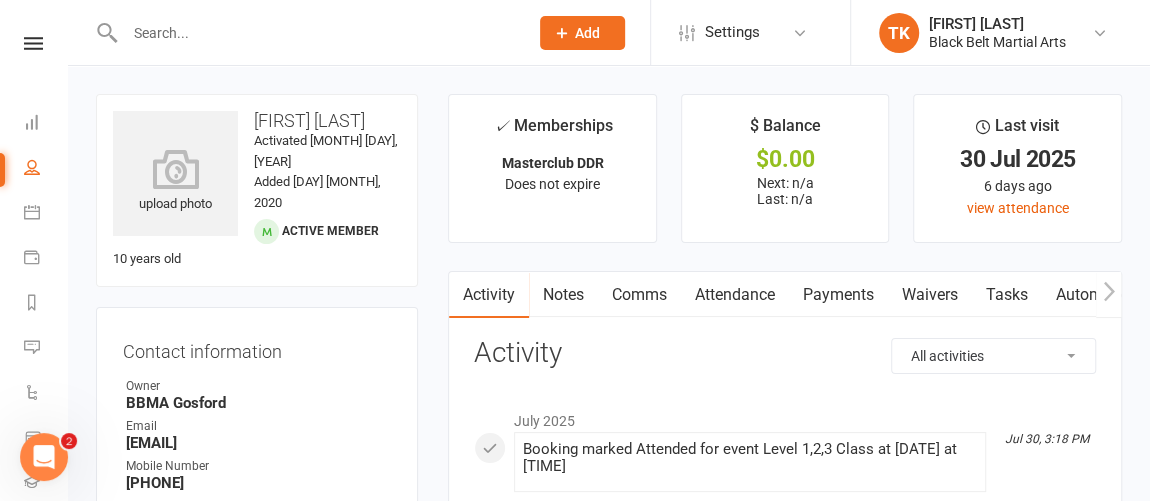 click at bounding box center [316, 33] 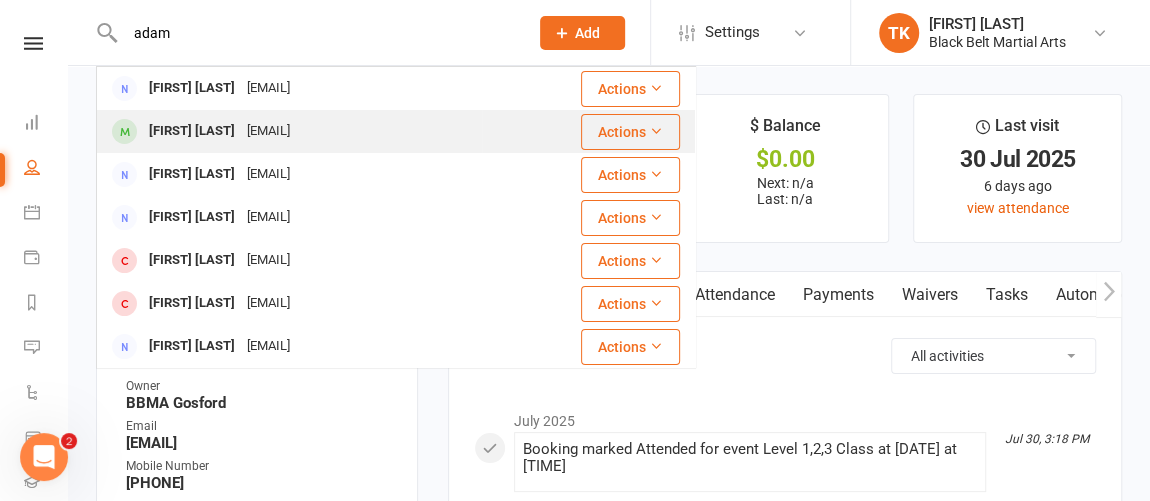 type on "adam" 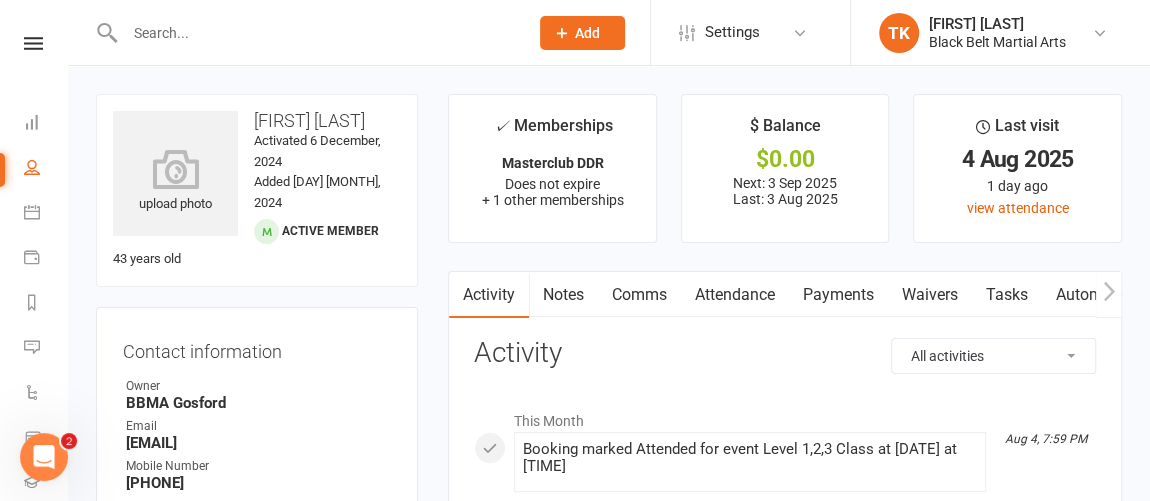 click at bounding box center (316, 33) 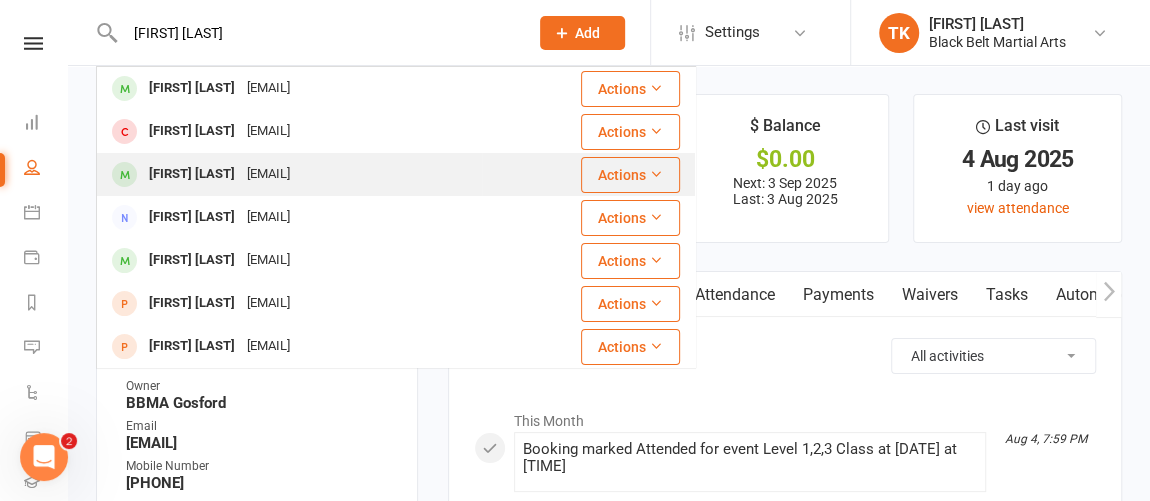 type on "[FIRST] [LAST]" 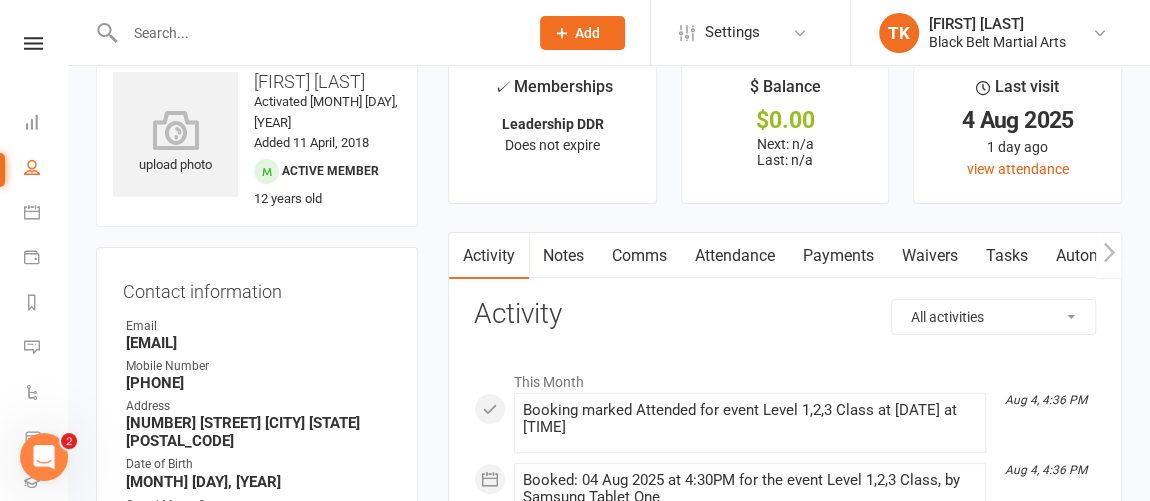 scroll, scrollTop: 0, scrollLeft: 0, axis: both 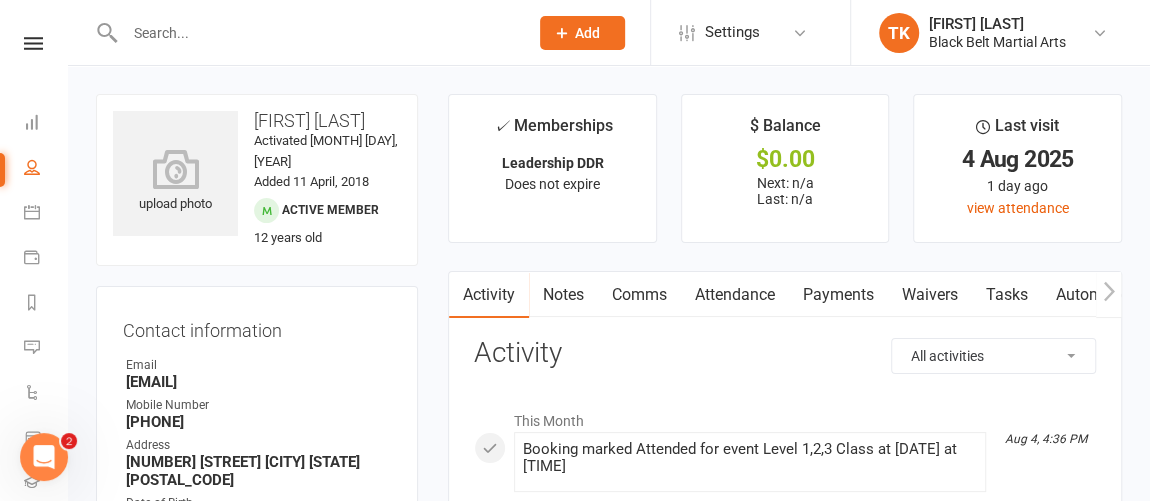 click at bounding box center (316, 33) 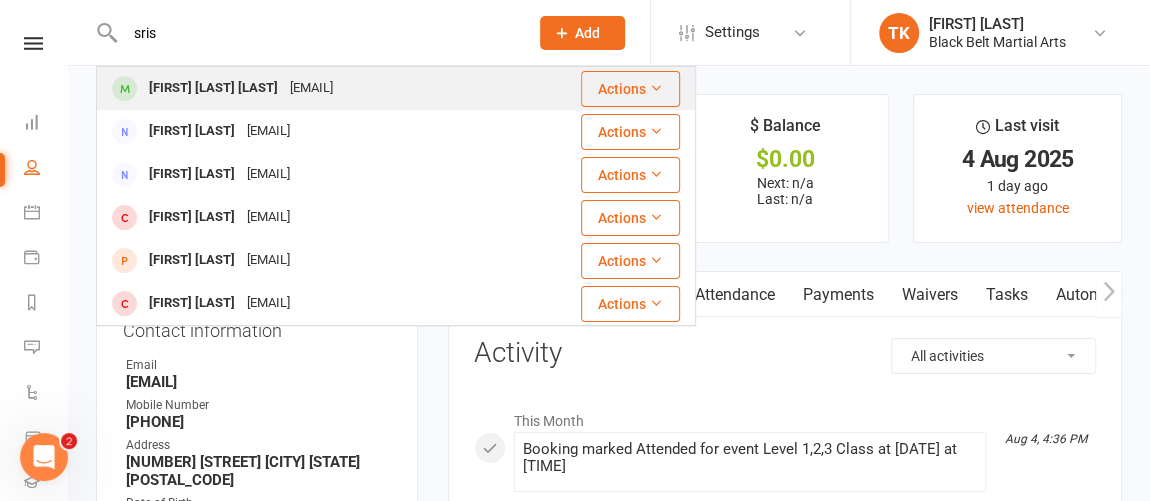 type on "sris" 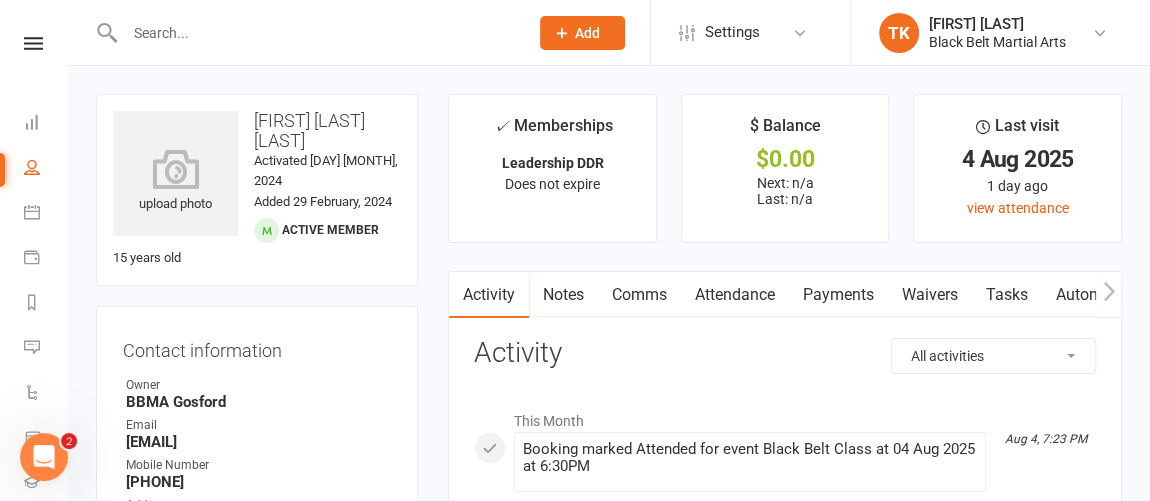 click at bounding box center [316, 33] 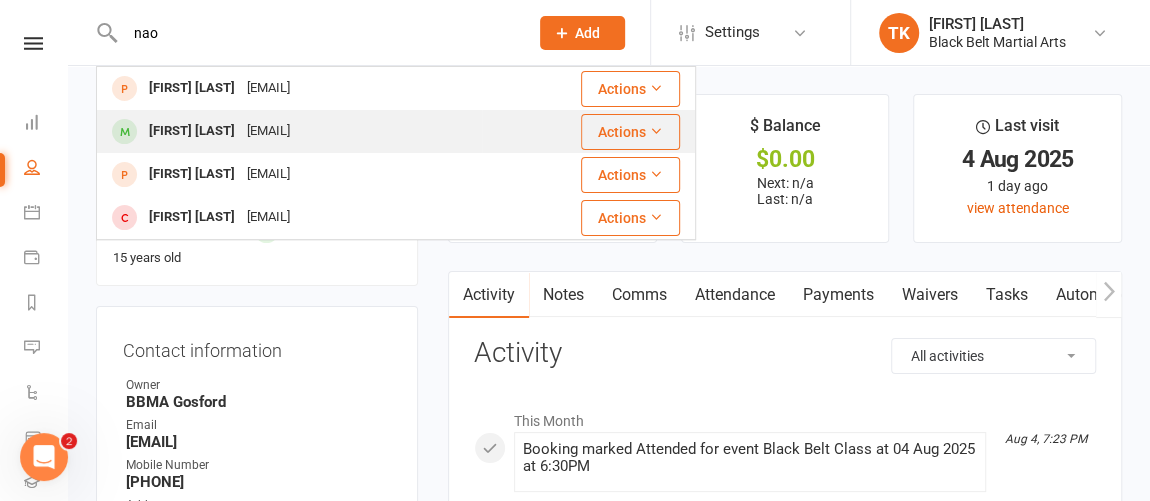 type on "nao" 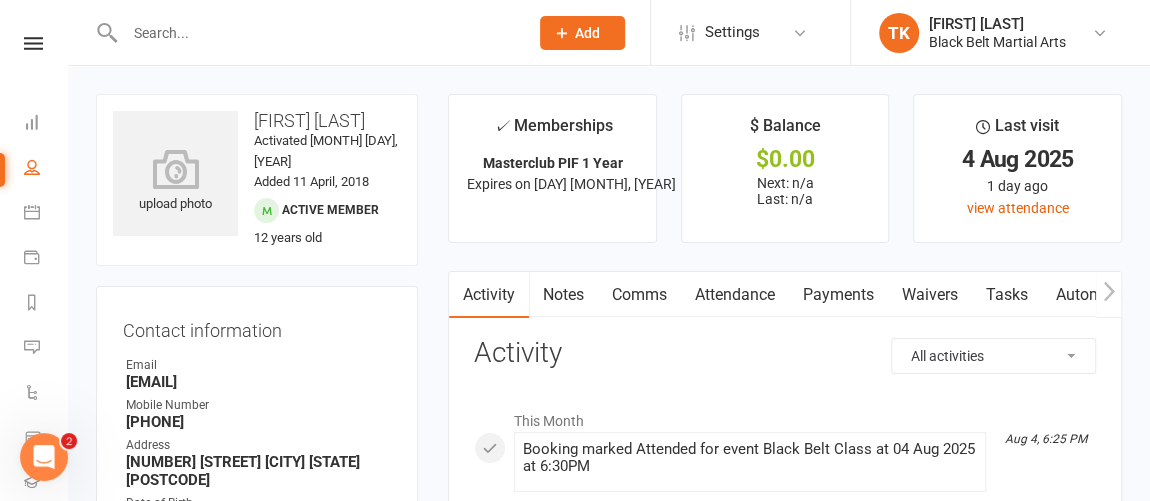 click at bounding box center [316, 33] 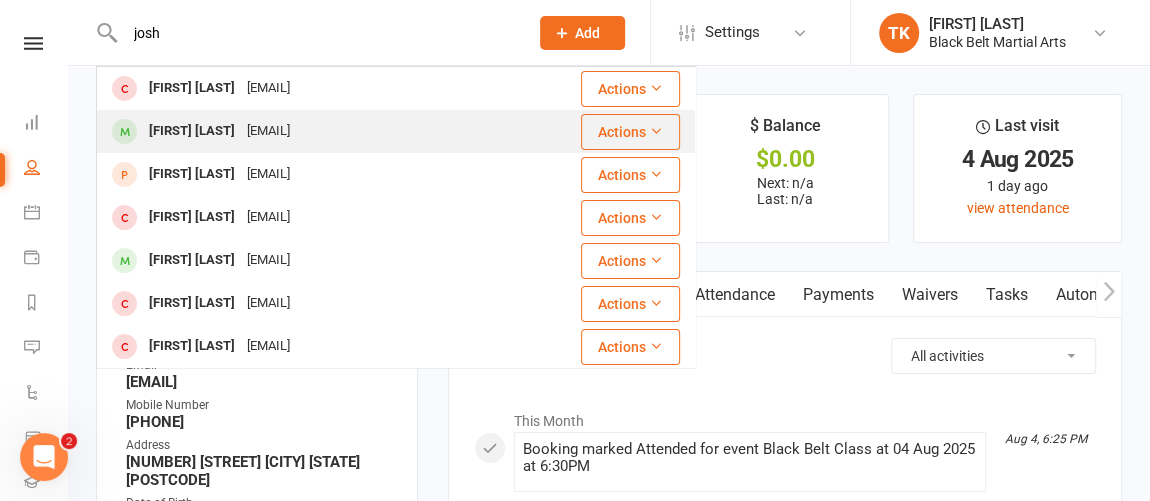 type on "josh" 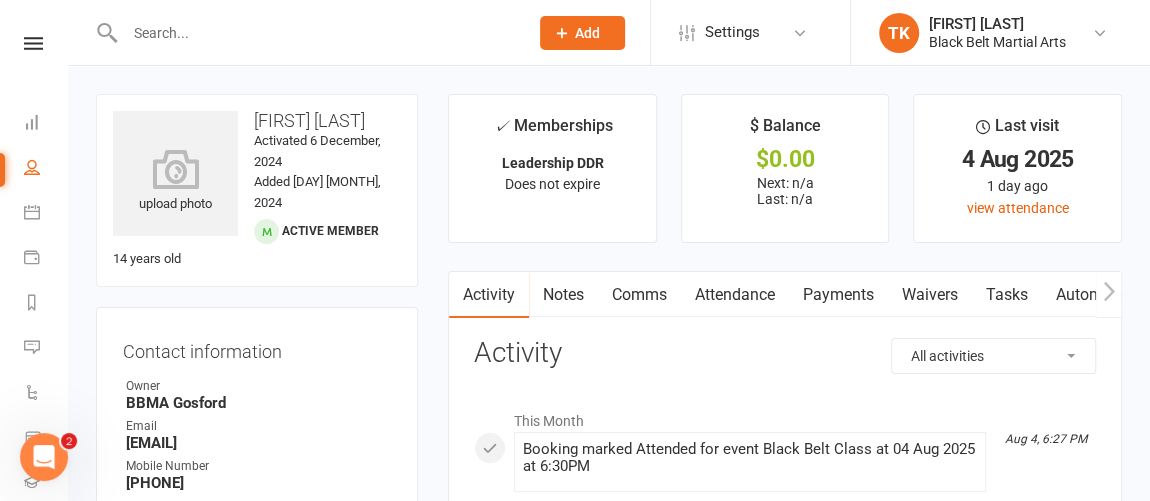 click at bounding box center [316, 33] 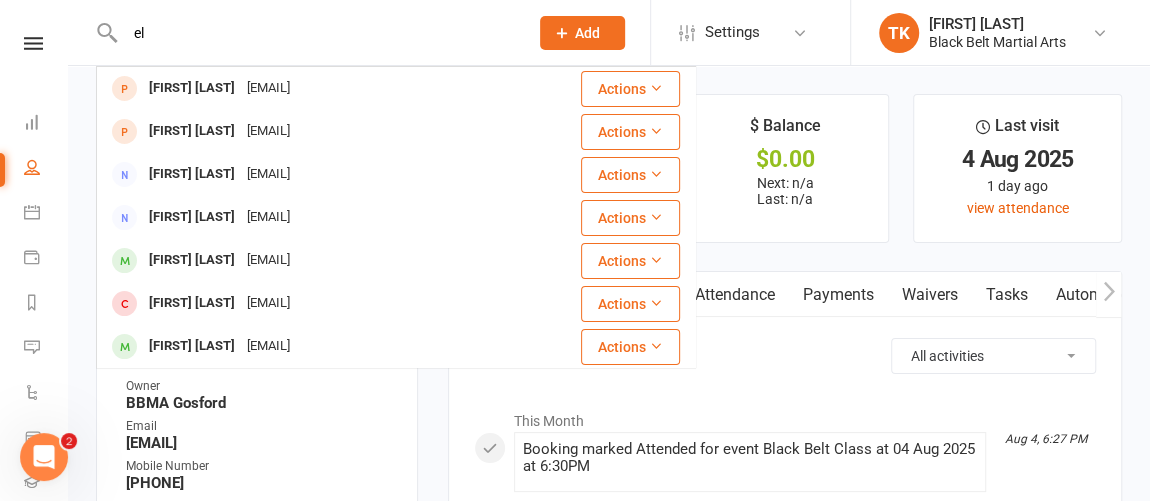 type on "e" 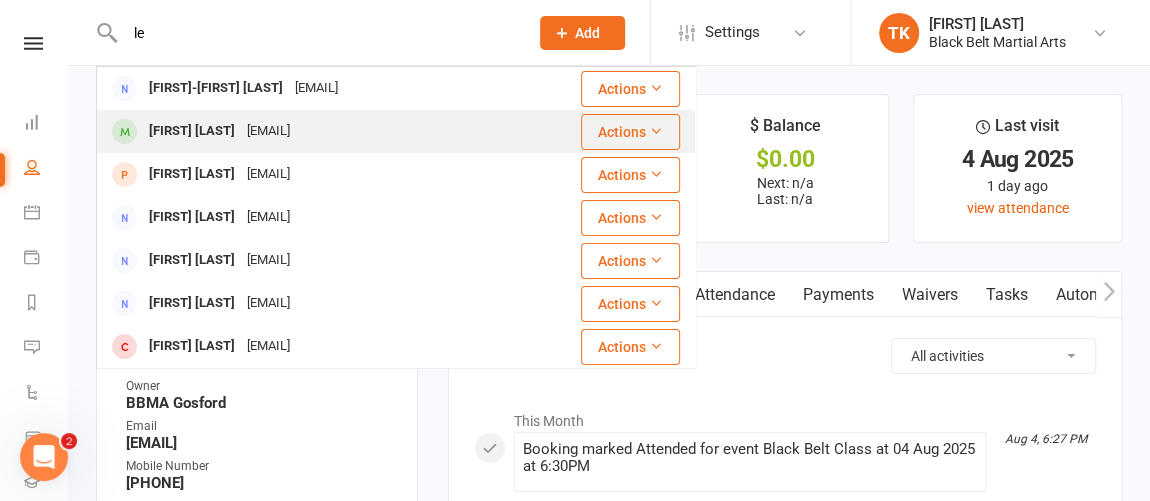type on "l" 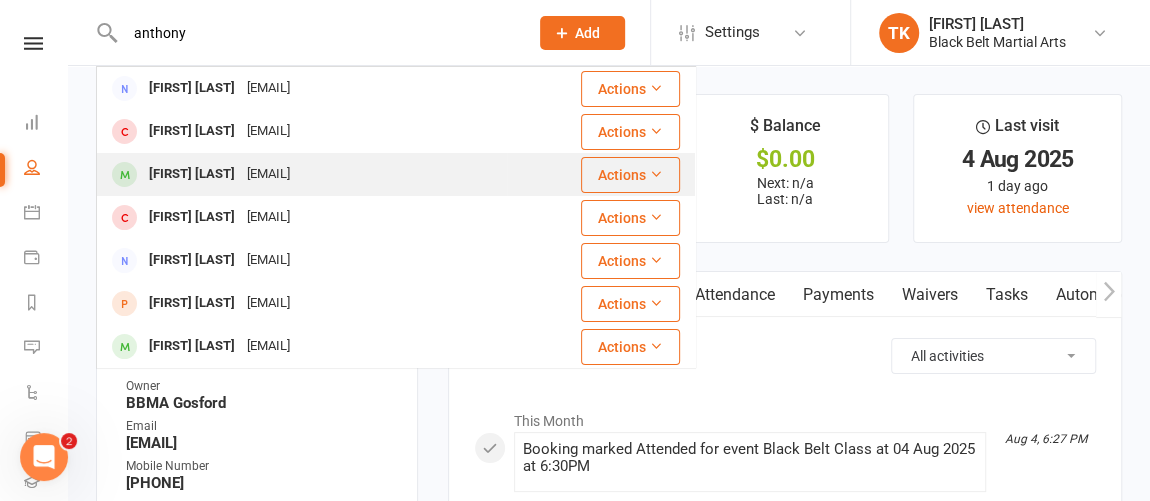 type on "anthony" 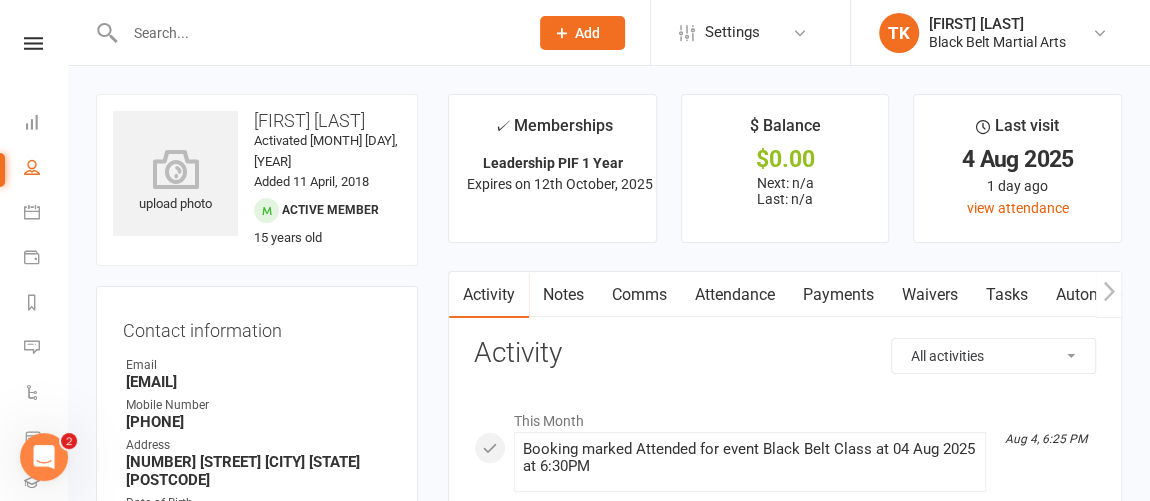 click at bounding box center [316, 33] 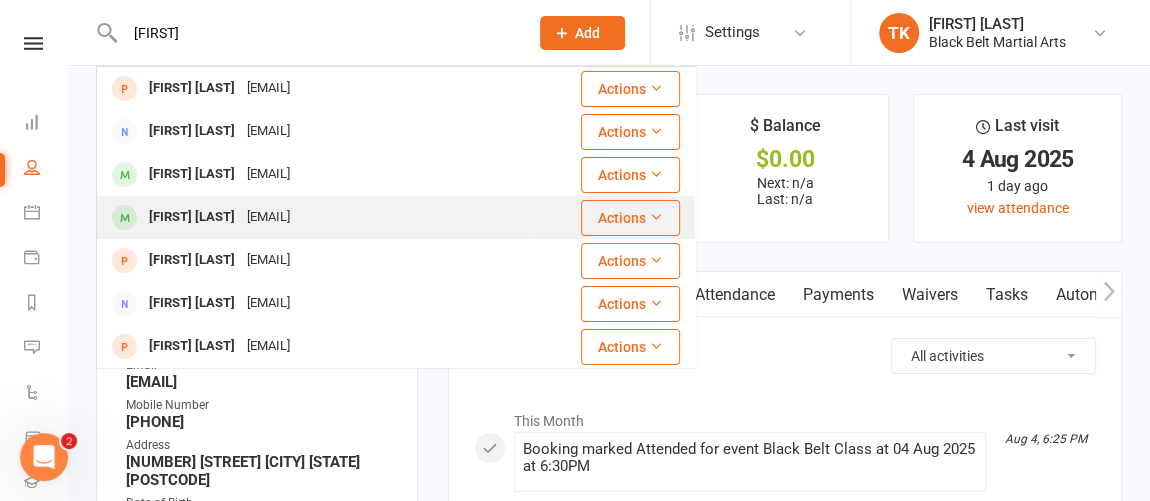 type on "[FIRST]" 